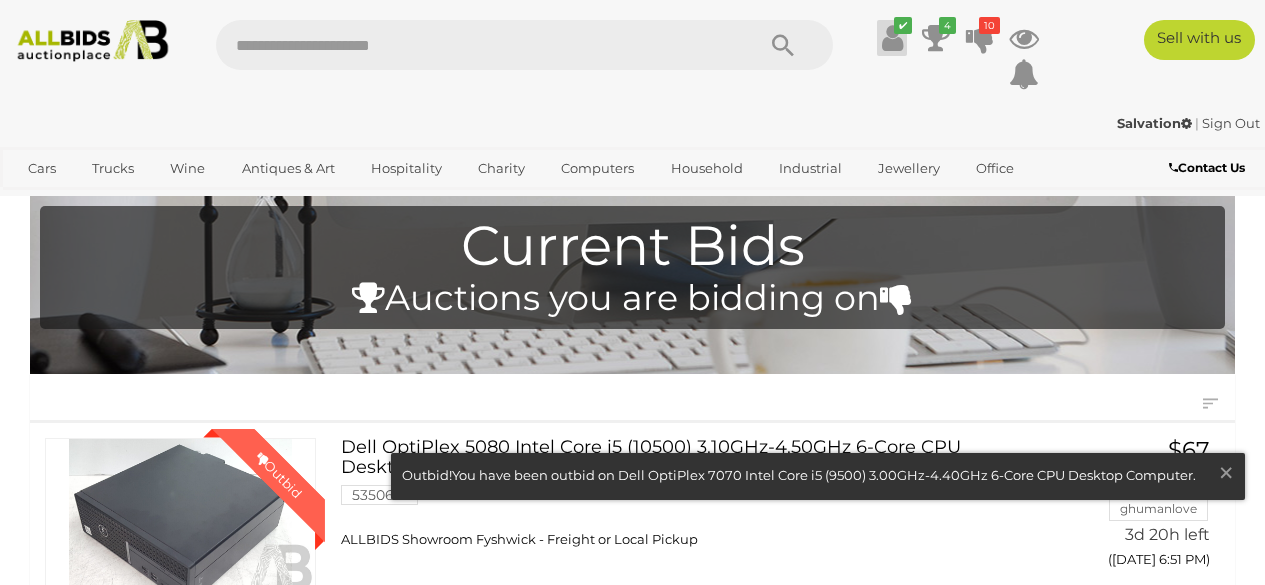 scroll, scrollTop: 0, scrollLeft: 0, axis: both 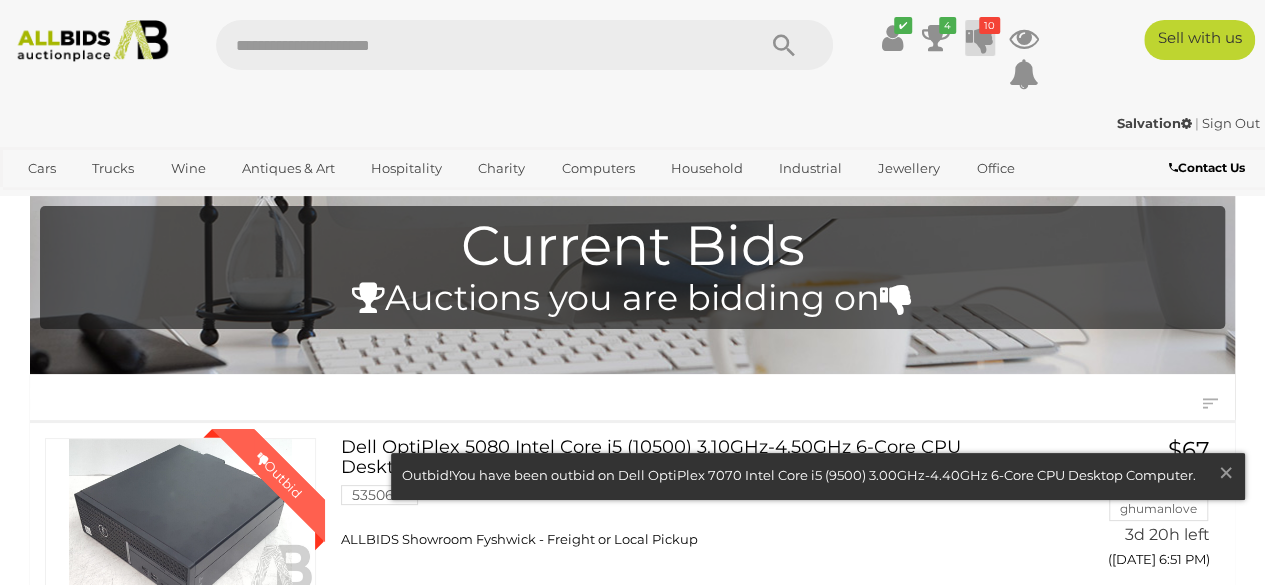 click on "10" at bounding box center [989, 25] 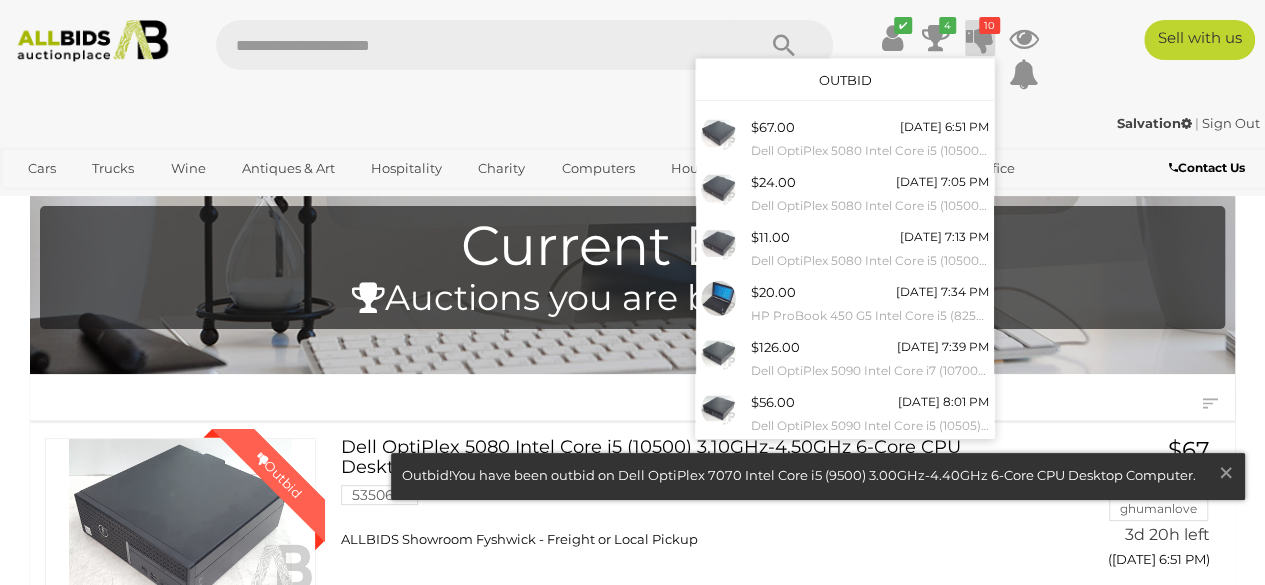 scroll, scrollTop: 256, scrollLeft: 0, axis: vertical 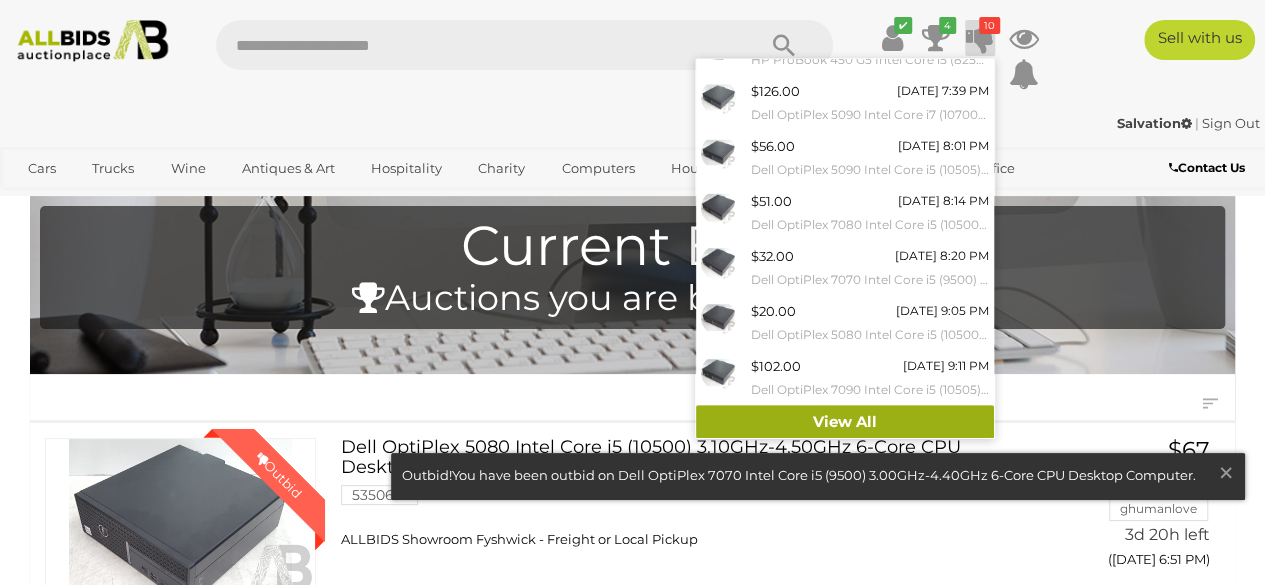 click on "View All" at bounding box center [845, 422] 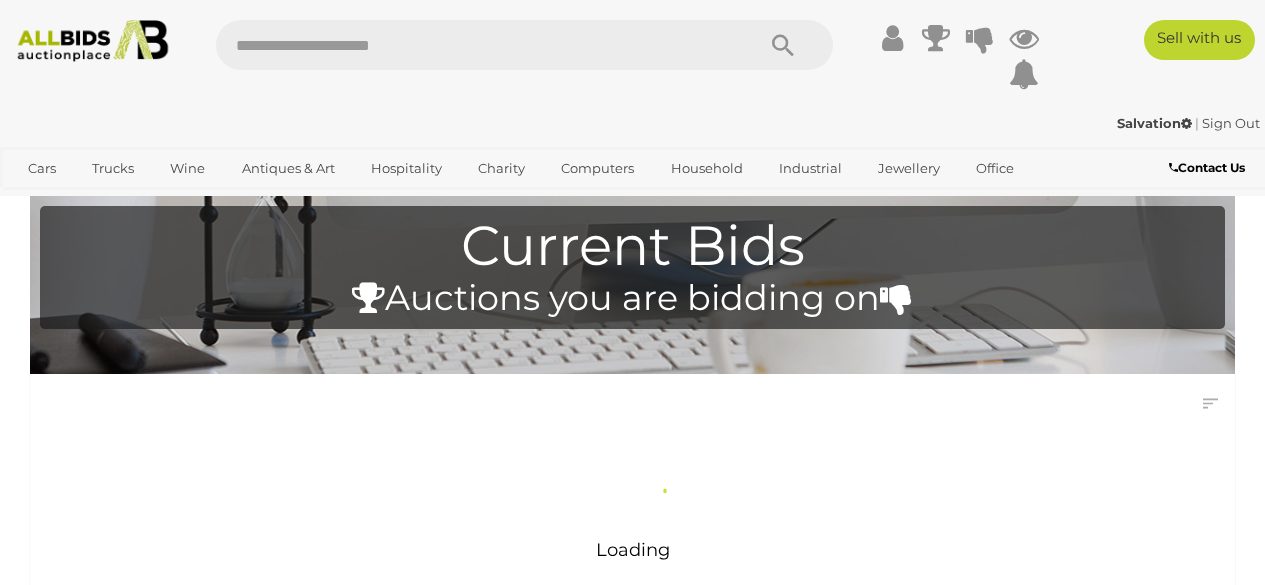 scroll, scrollTop: 0, scrollLeft: 0, axis: both 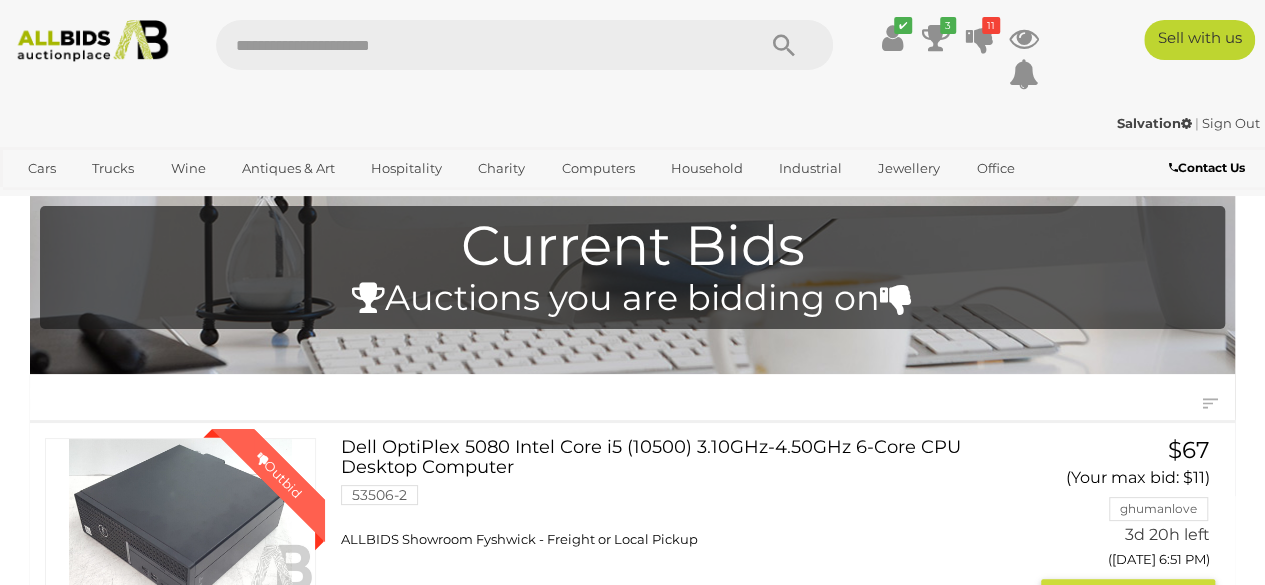 click on "Dell OptiPlex 5080 Intel Core i5 (10500) 3.10GHz-4.50GHz 6-Core CPU Desktop Computer
53506-2
ALLBIDS Showroom Fyshwick - Freight or Local Pickup" at bounding box center (687, 493) 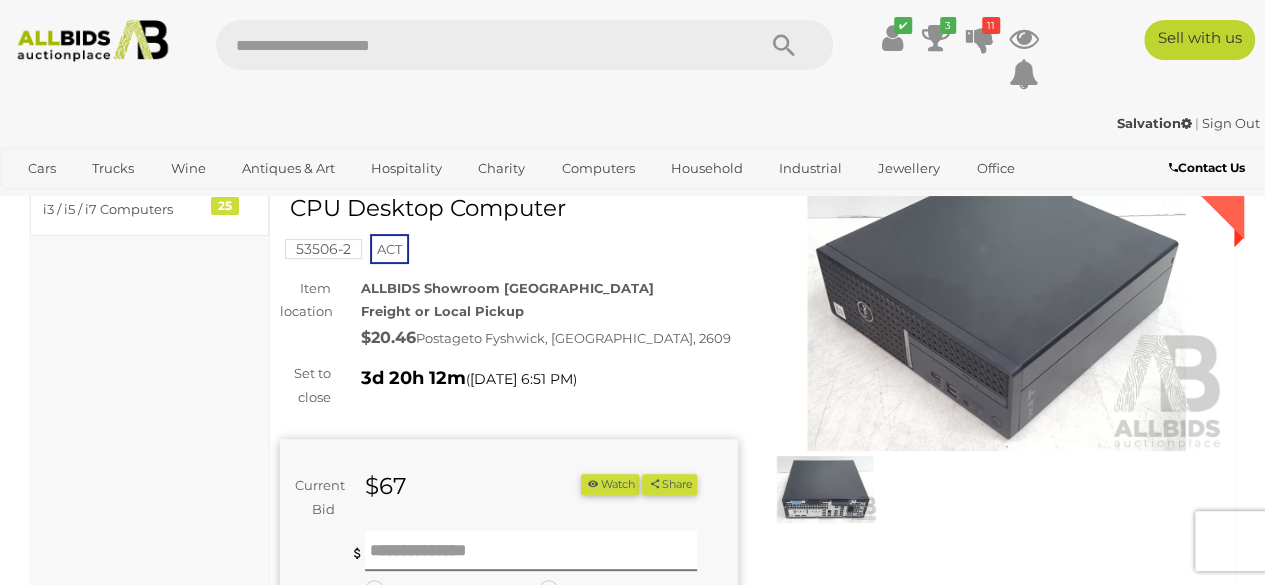 scroll, scrollTop: 0, scrollLeft: 0, axis: both 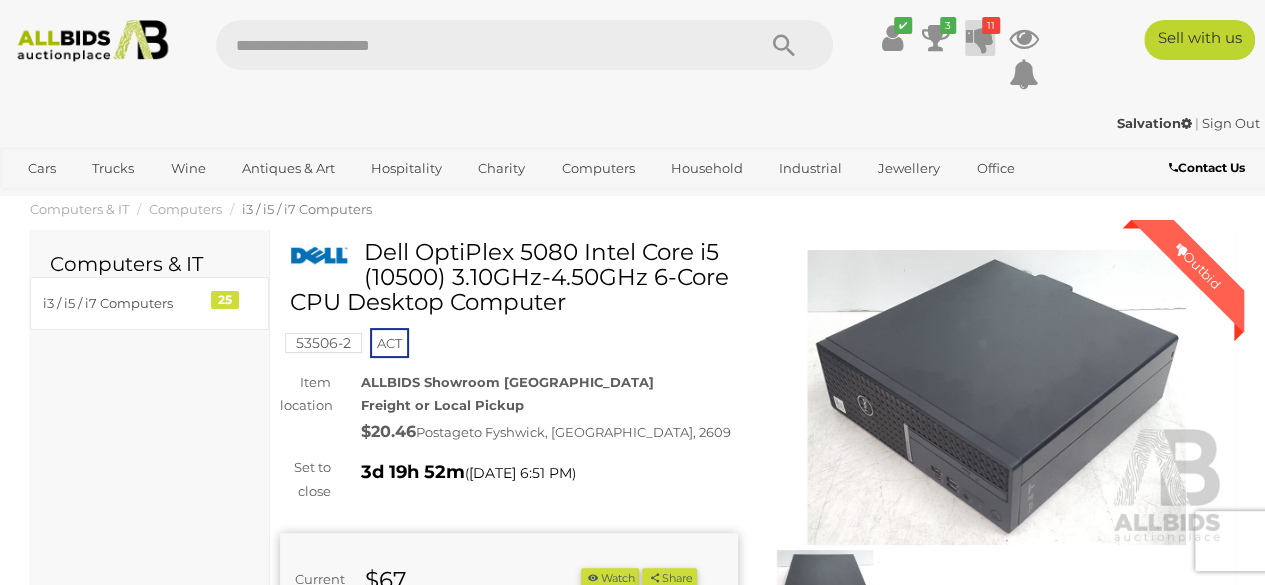 click on "11" at bounding box center [991, 25] 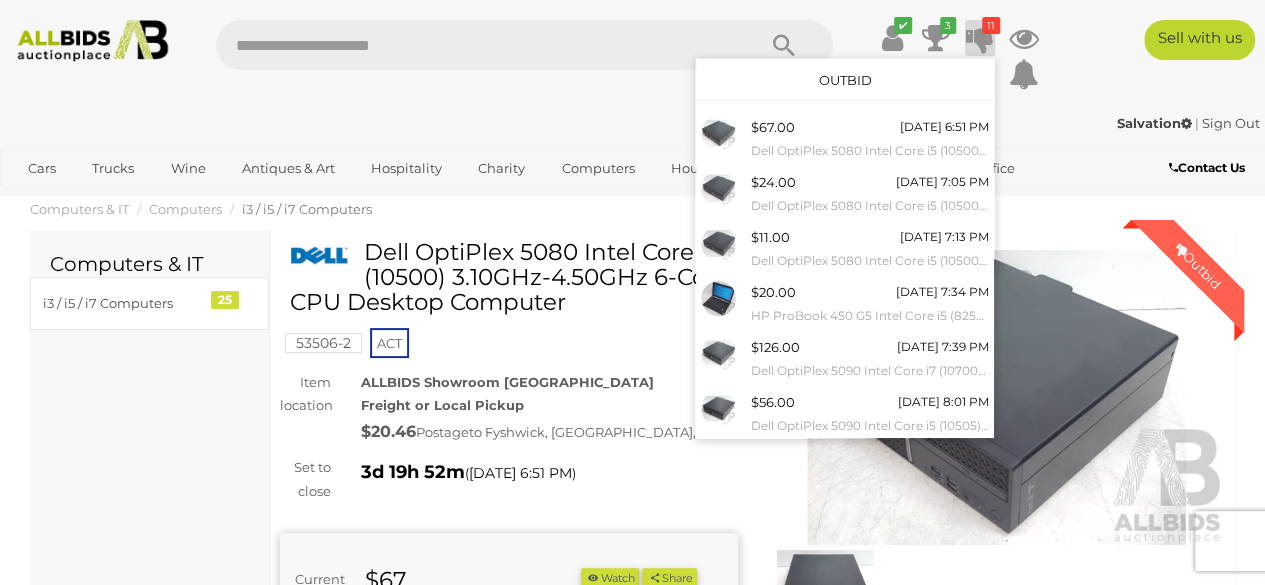 scroll, scrollTop: 256, scrollLeft: 0, axis: vertical 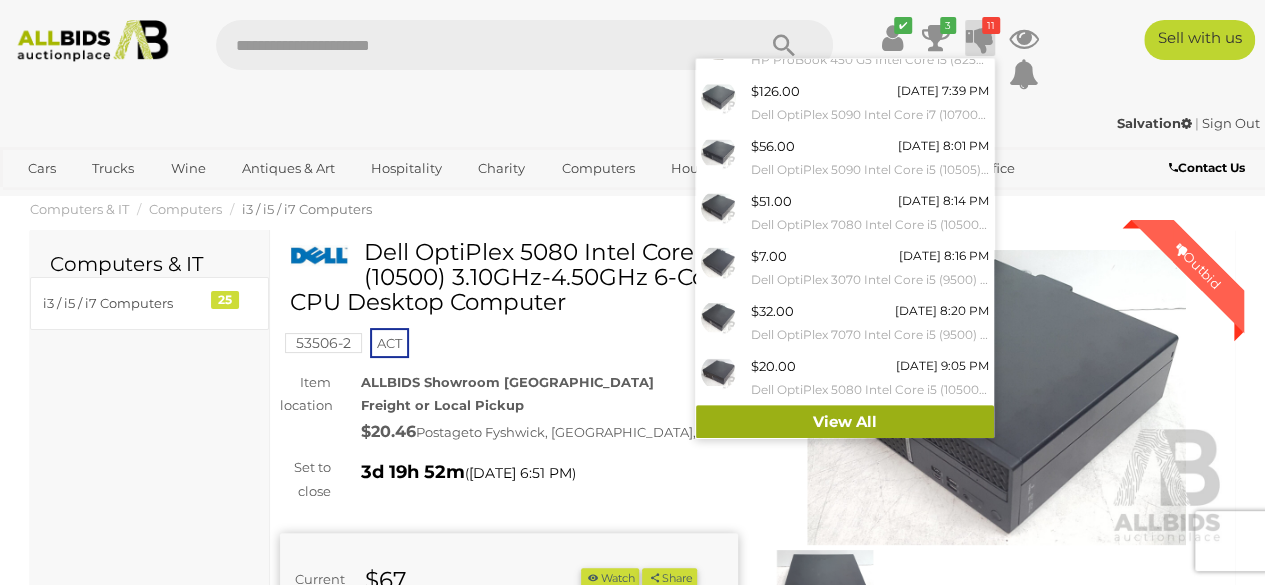 click on "View All" at bounding box center (845, 422) 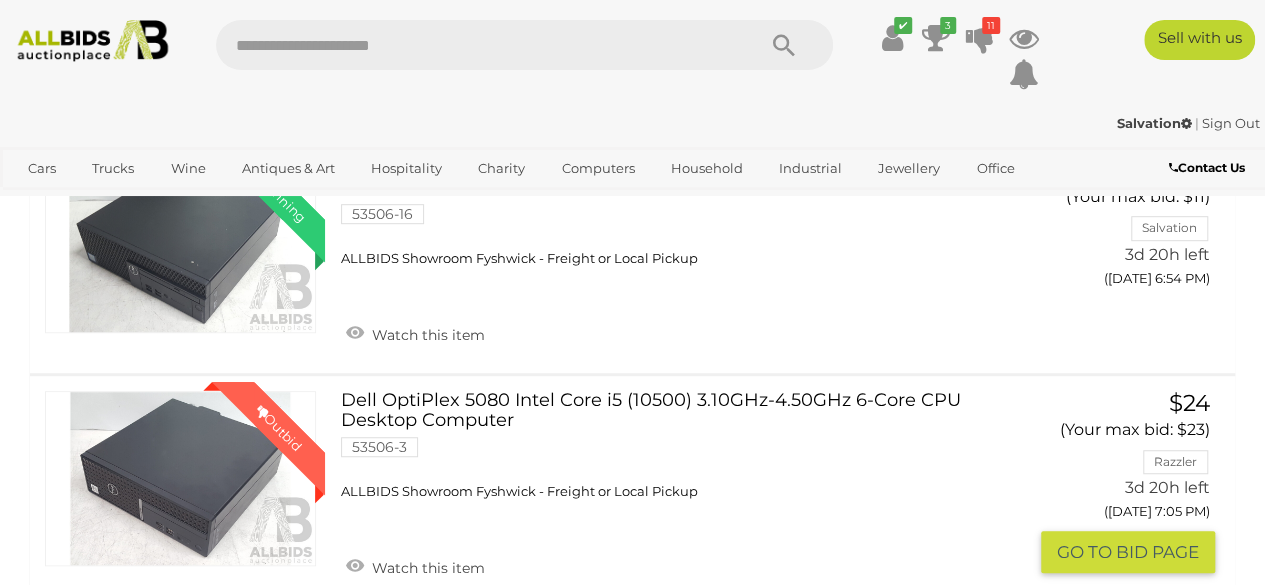 scroll, scrollTop: 640, scrollLeft: 0, axis: vertical 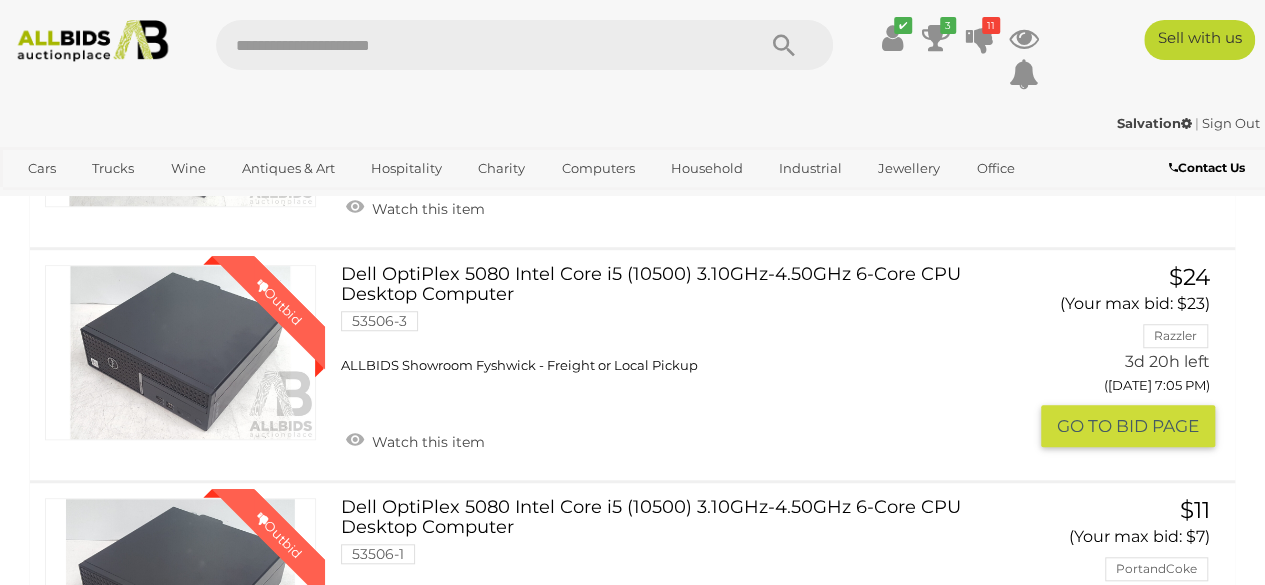 click on "Dell OptiPlex 5080 Intel Core i5 (10500) 3.10GHz-4.50GHz 6-Core CPU Desktop Computer
53506-3
ALLBIDS Showroom Fyshwick - Freight or Local Pickup" at bounding box center [687, 320] 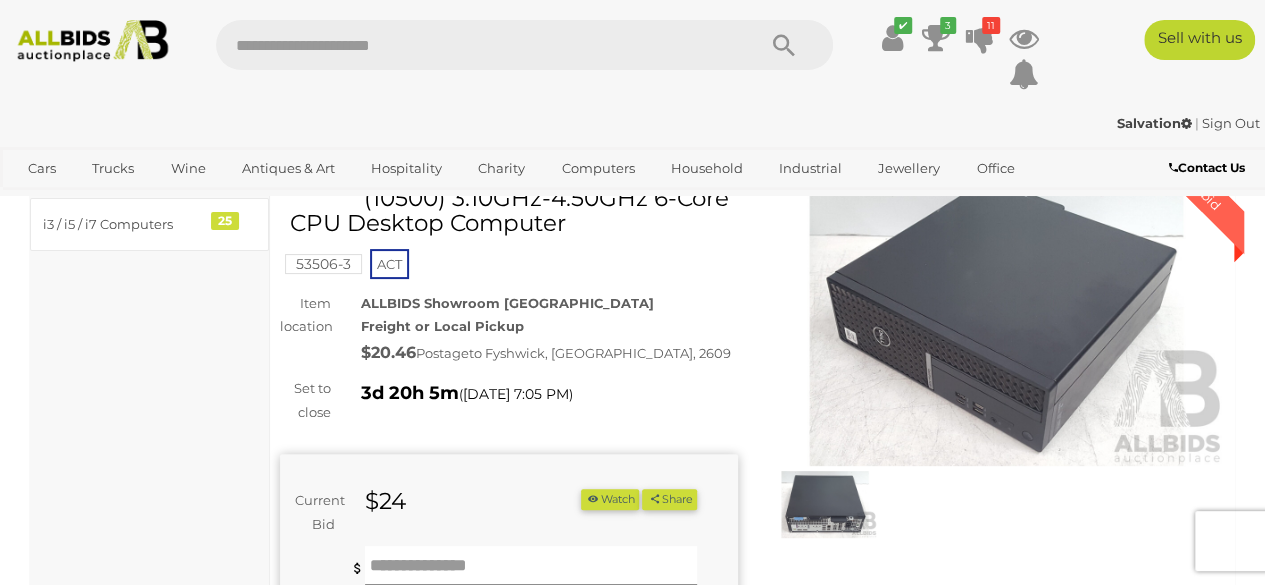 scroll, scrollTop: 80, scrollLeft: 0, axis: vertical 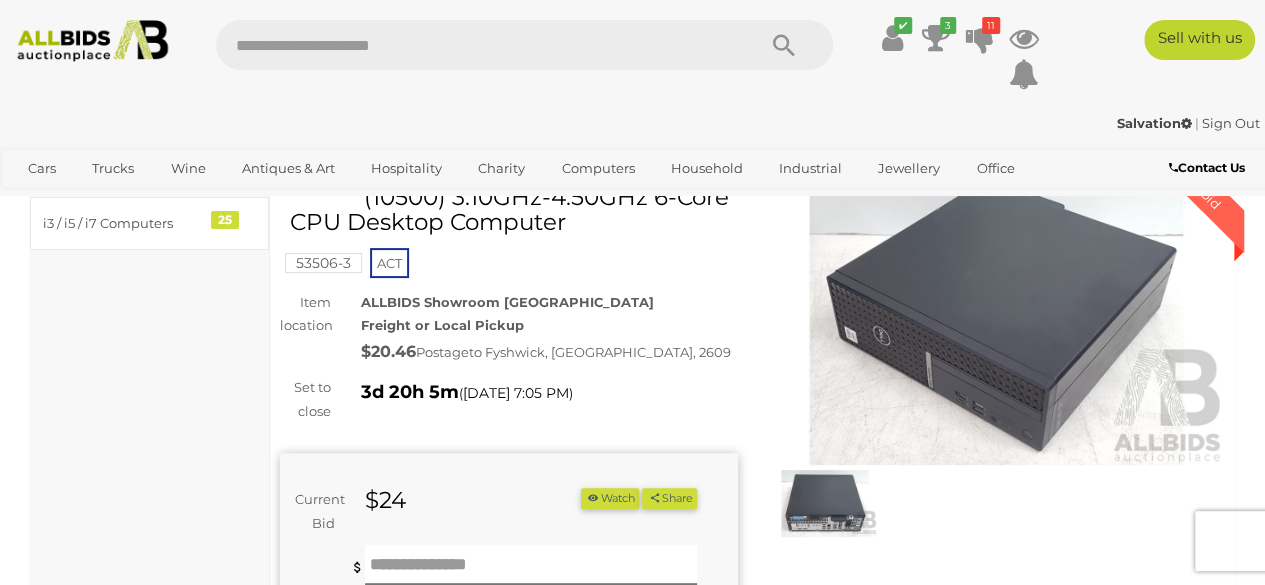 click at bounding box center [825, 503] 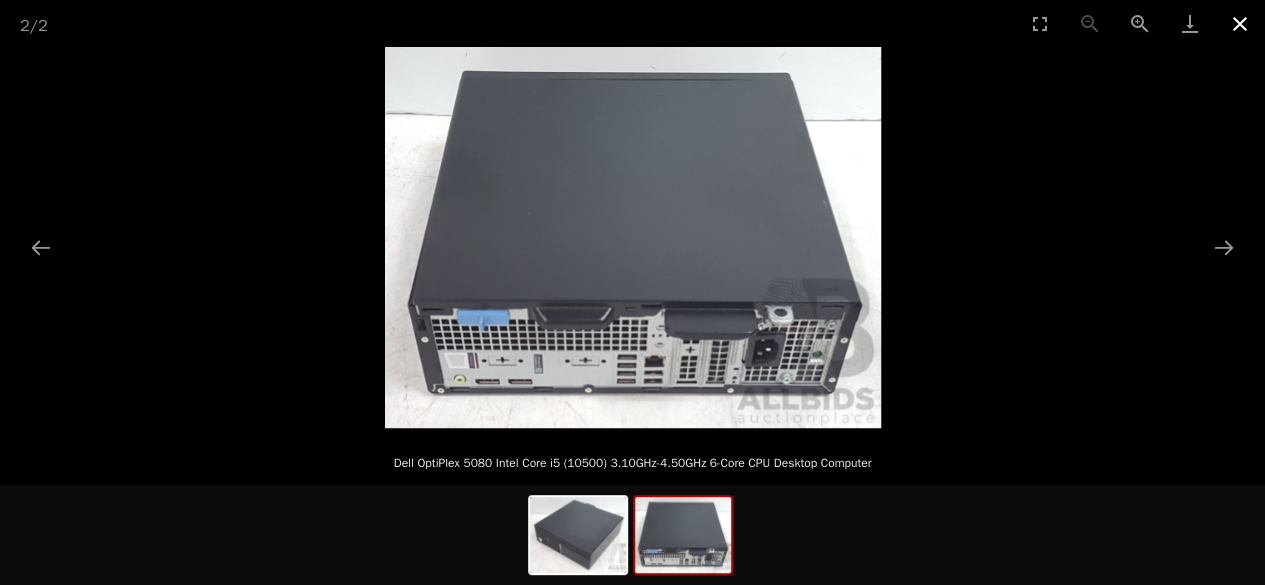 click at bounding box center [1240, 23] 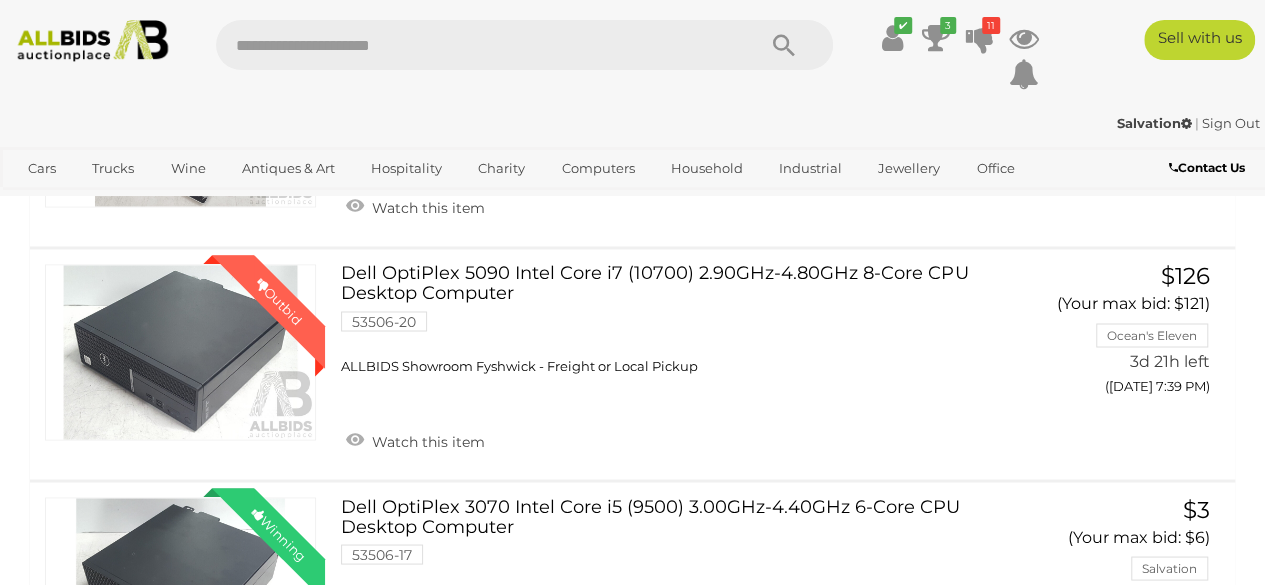 scroll, scrollTop: 1600, scrollLeft: 0, axis: vertical 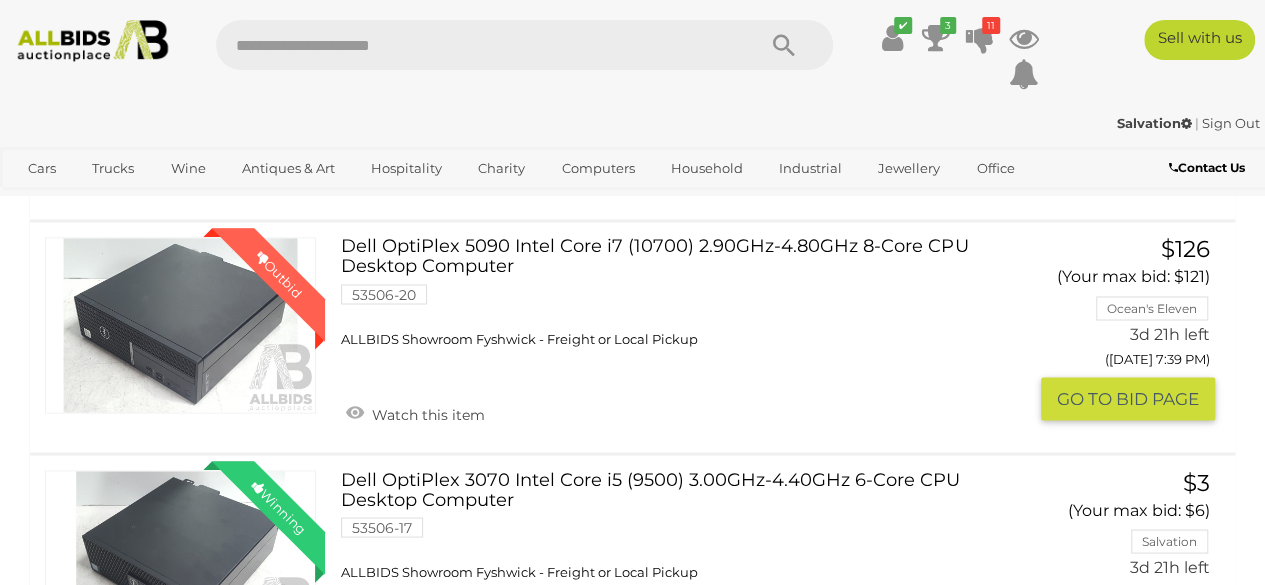 click on "Winning
Outbid
53506-20 Watch this item  $126" at bounding box center [632, 337] 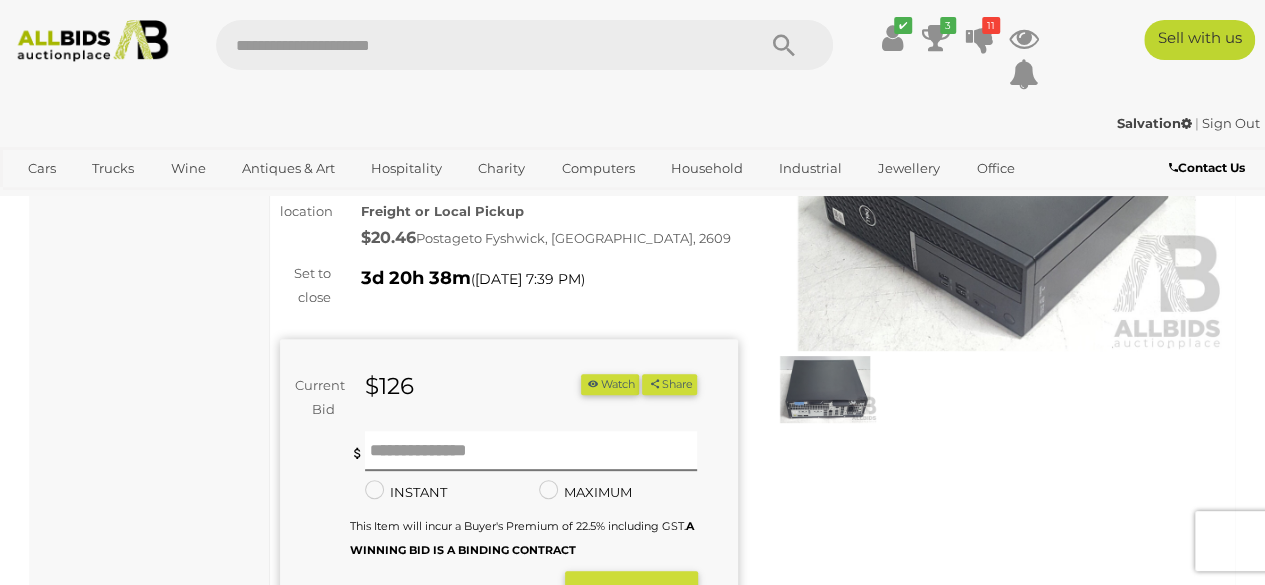 scroll, scrollTop: 280, scrollLeft: 0, axis: vertical 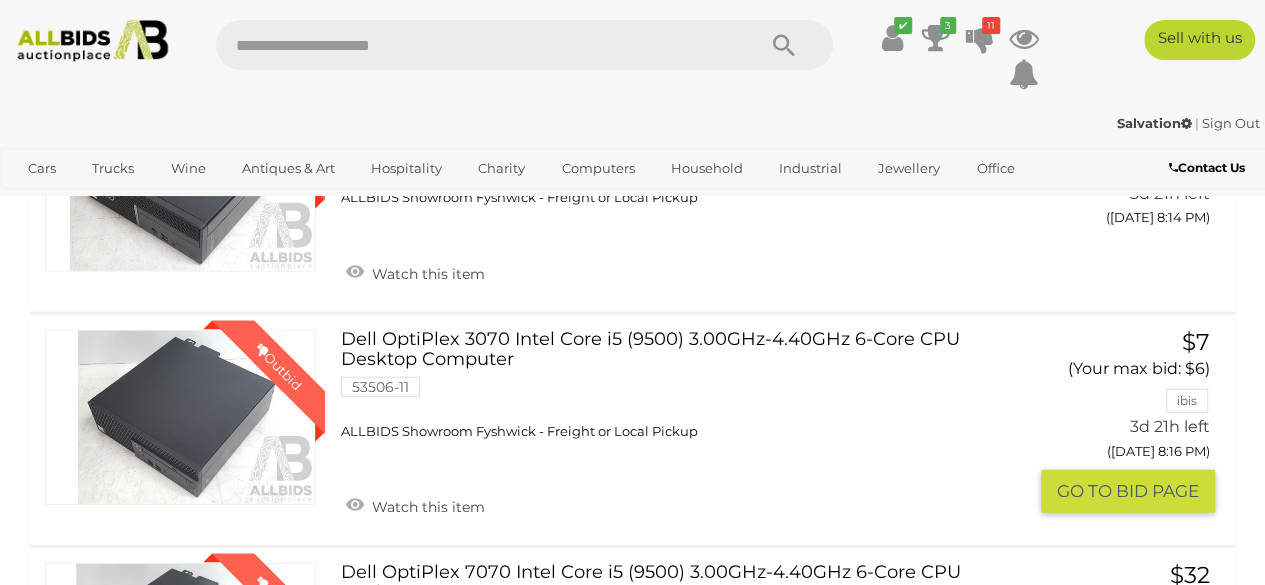 click on "Dell OptiPlex 3070 Intel Core i5 (9500) 3.00GHz-4.40GHz 6-Core CPU Desktop Computer
53506-11
ALLBIDS Showroom Fyshwick - Freight or Local Pickup" at bounding box center (687, 385) 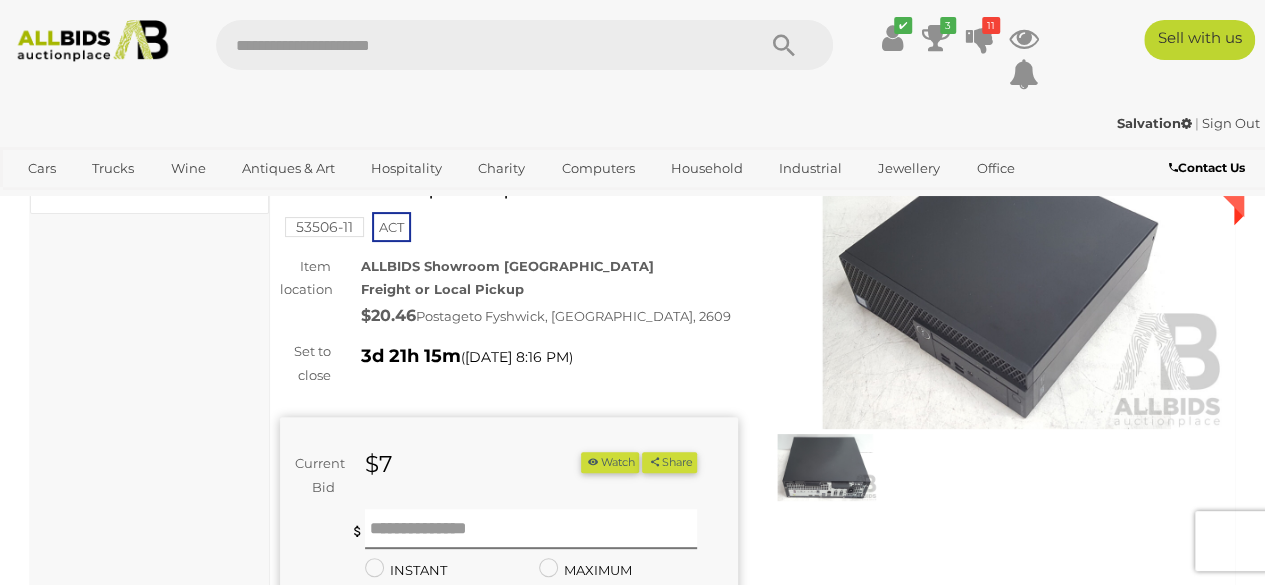 scroll, scrollTop: 120, scrollLeft: 0, axis: vertical 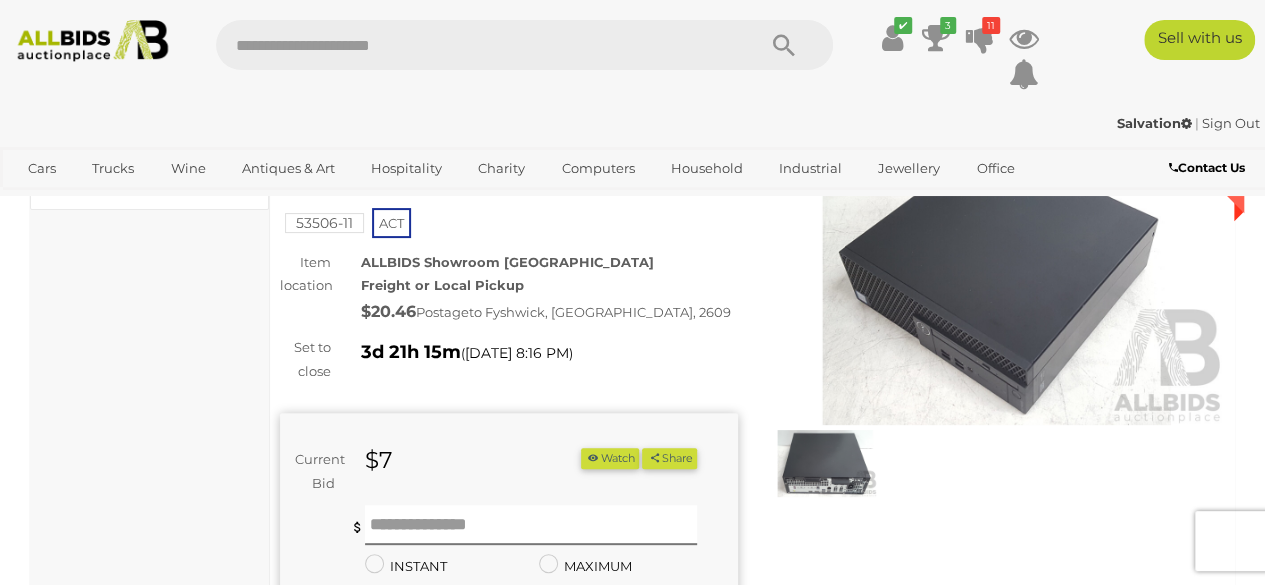 click at bounding box center [825, 463] 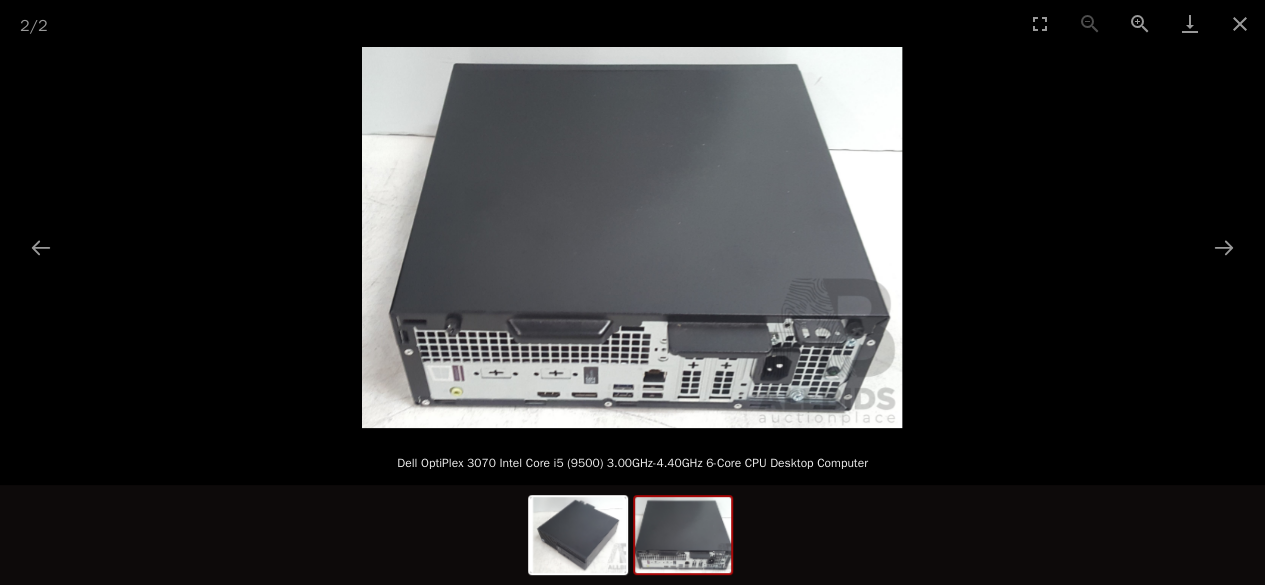 click at bounding box center (632, 237) 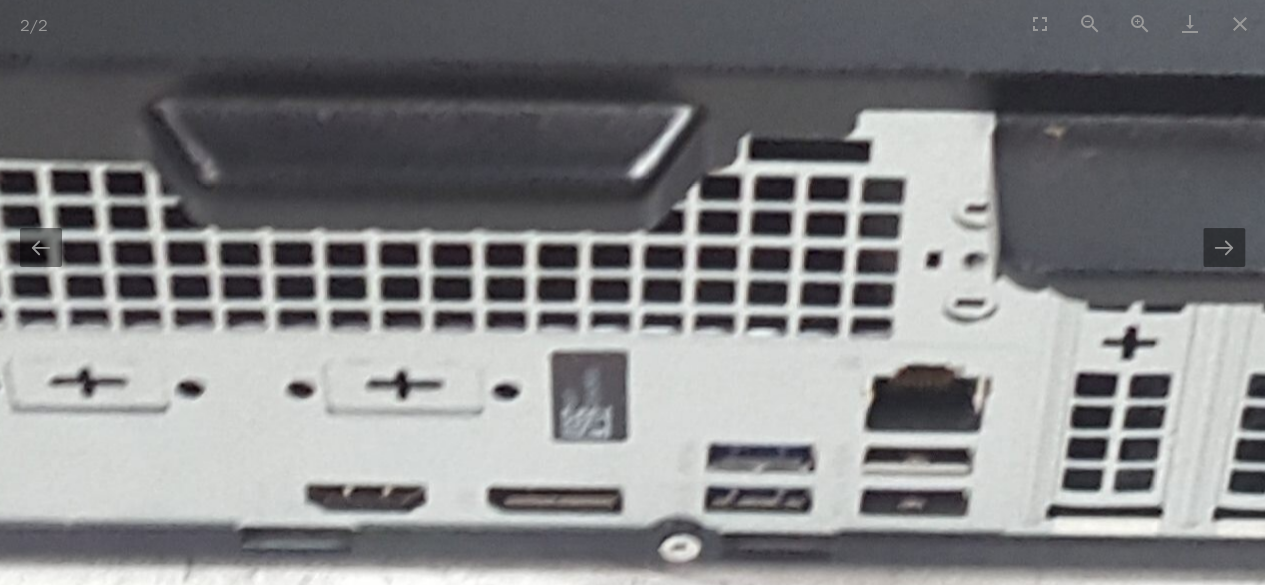 scroll, scrollTop: 0, scrollLeft: 0, axis: both 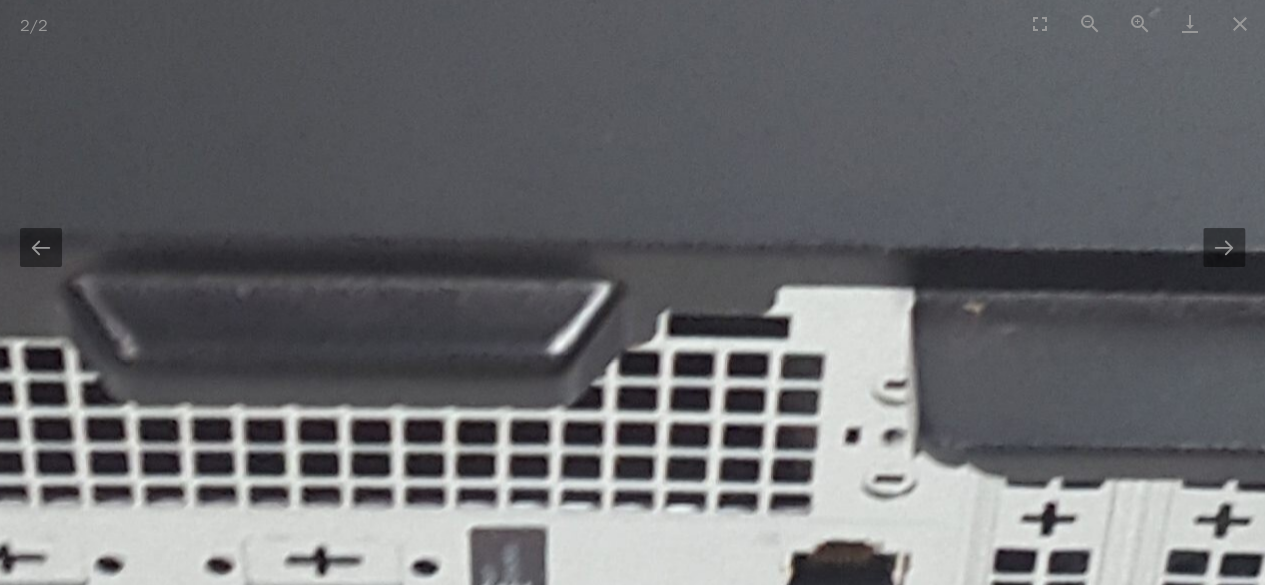 drag, startPoint x: 473, startPoint y: 421, endPoint x: 392, endPoint y: 597, distance: 193.74467 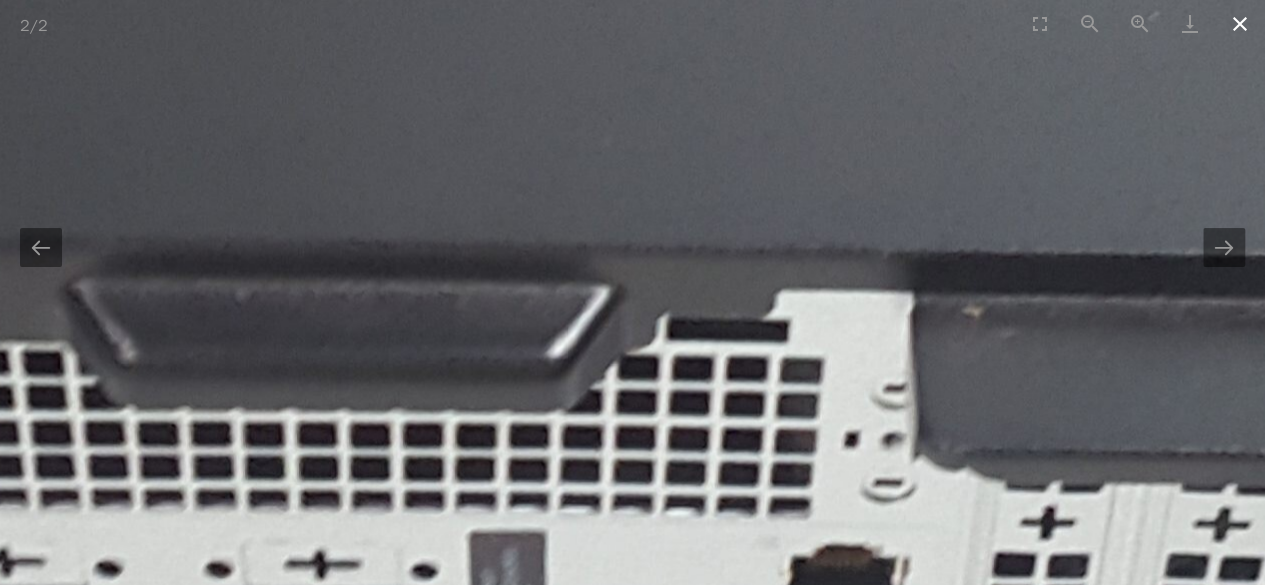 click at bounding box center (1240, 23) 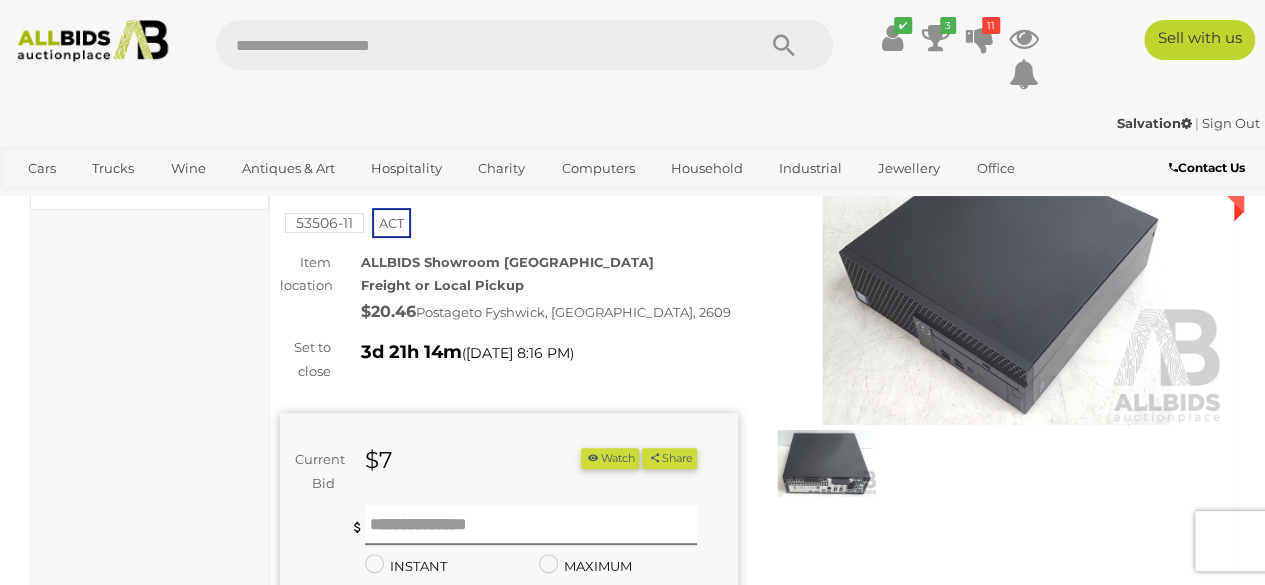 scroll, scrollTop: 0, scrollLeft: 0, axis: both 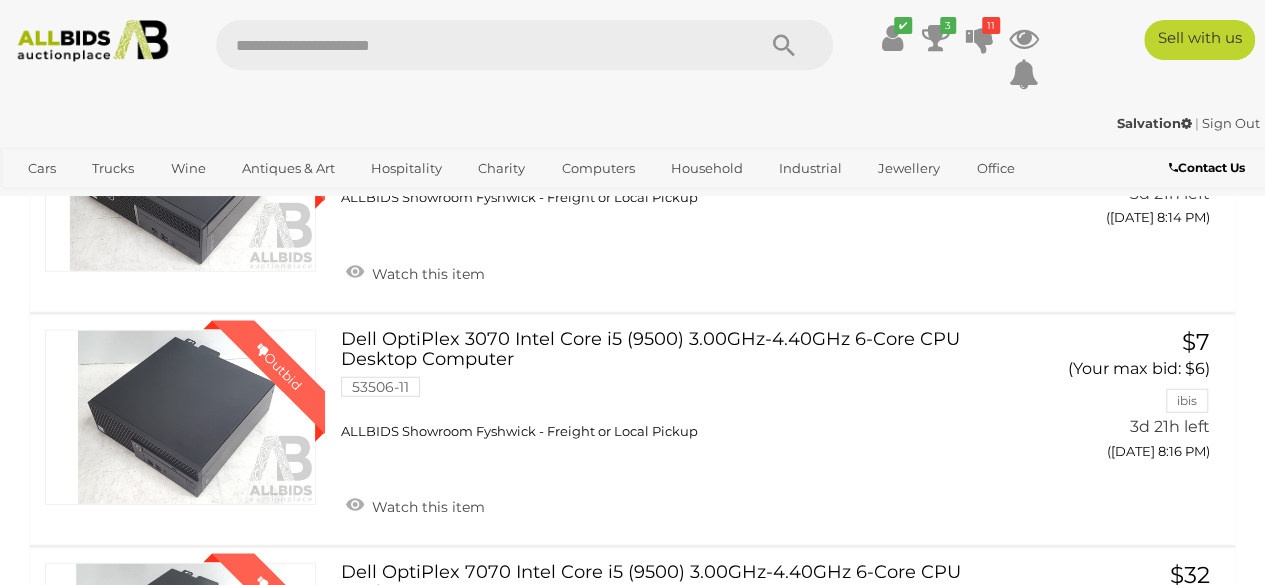 click at bounding box center [475, 45] 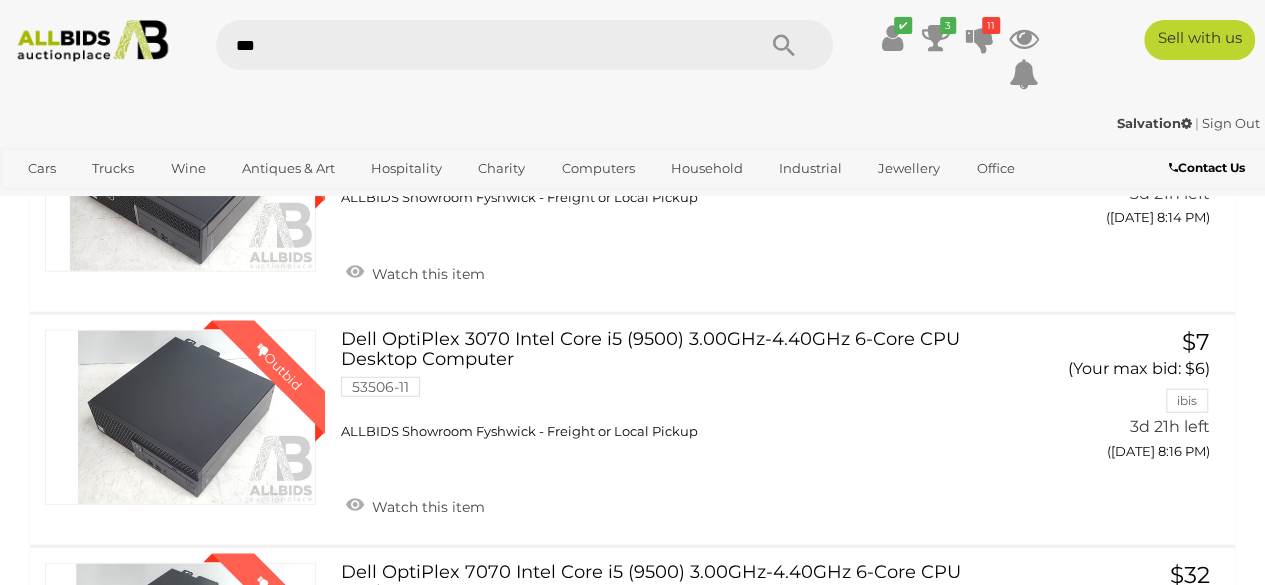 type on "****" 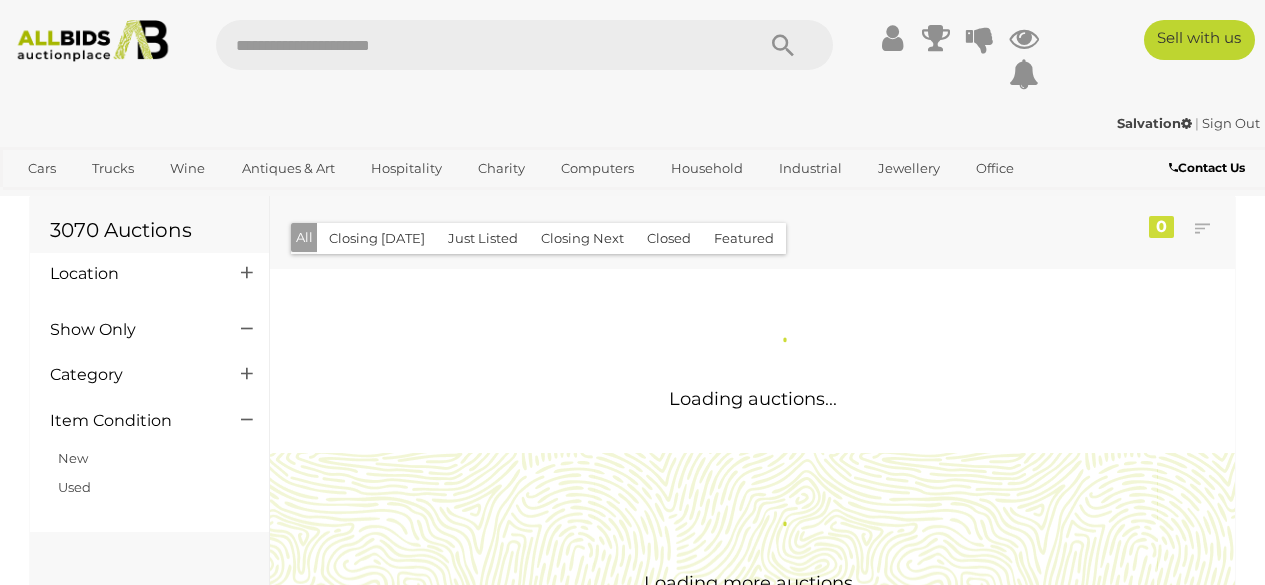 scroll, scrollTop: 0, scrollLeft: 0, axis: both 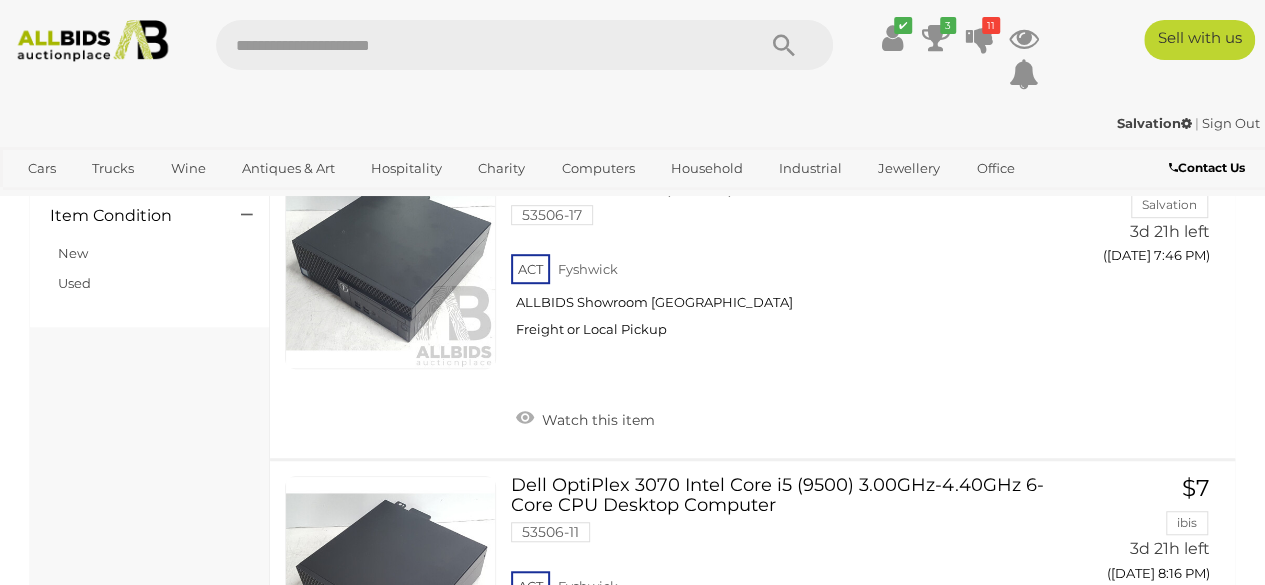 click on "Dell OptiPlex 3070 Intel Core i5 (9500) 3.00GHz-4.40GHz 6-Core CPU Desktop Computer
53506-11
ACT
Fyshwick ALLBIDS Showroom Fyshwick Freight or Local Pickup" at bounding box center [792, 573] 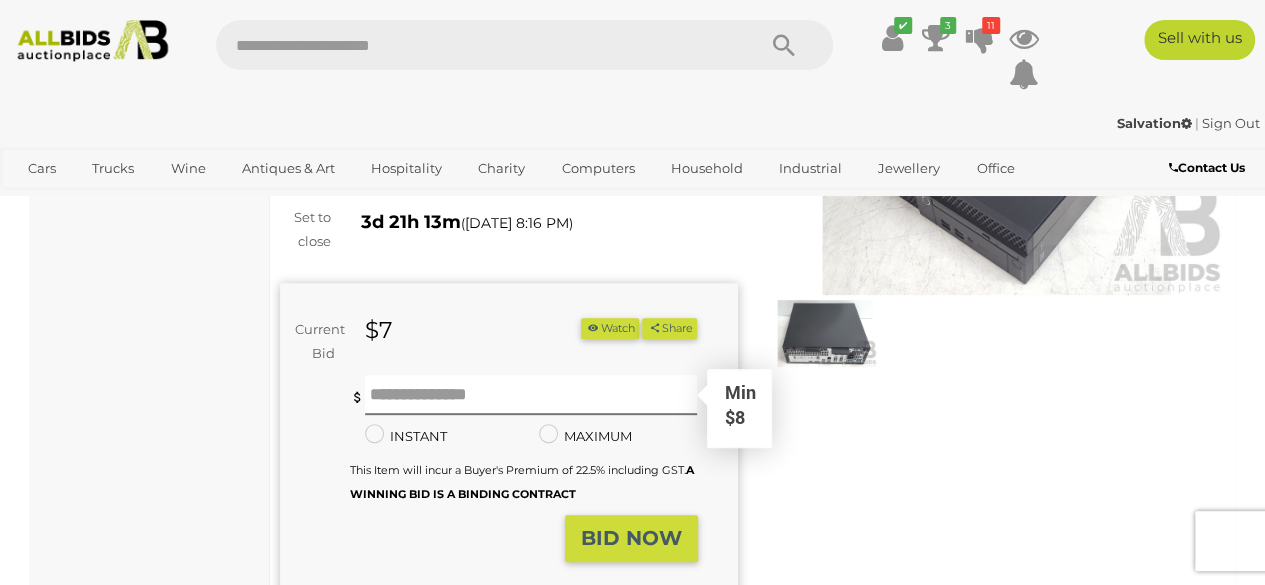 scroll, scrollTop: 280, scrollLeft: 0, axis: vertical 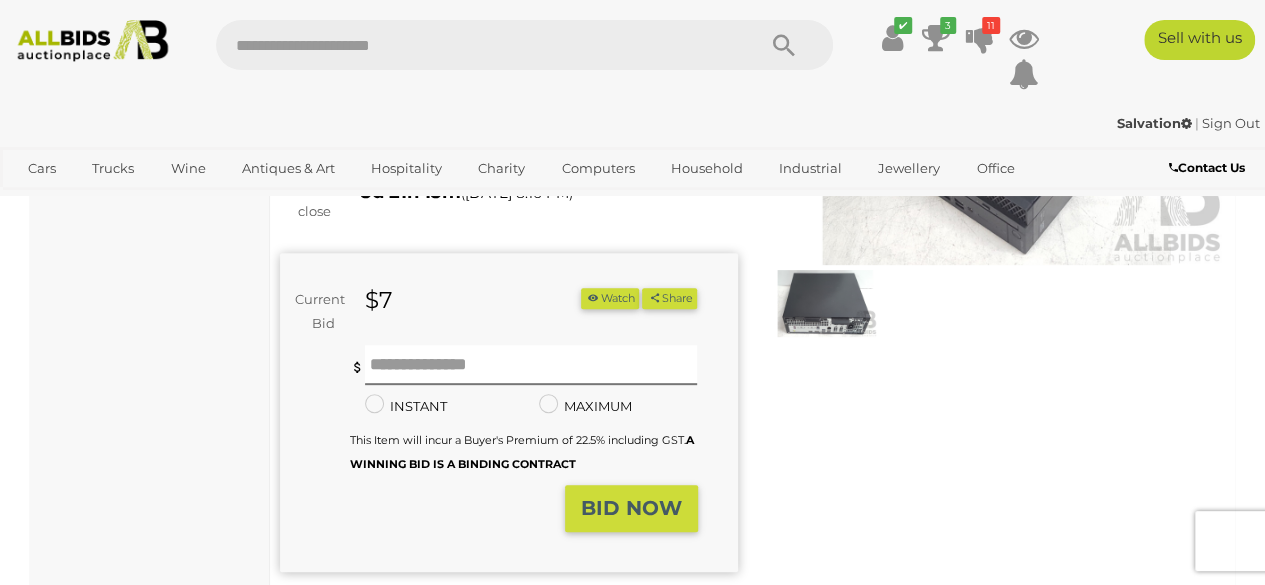 click at bounding box center [825, 303] 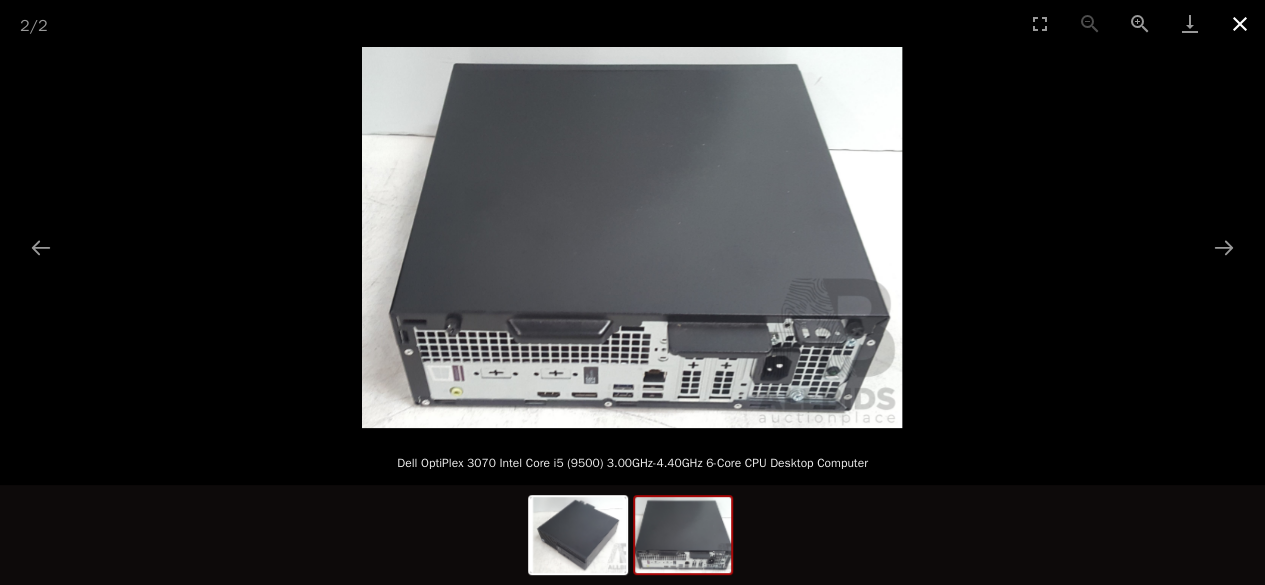 click at bounding box center [1240, 23] 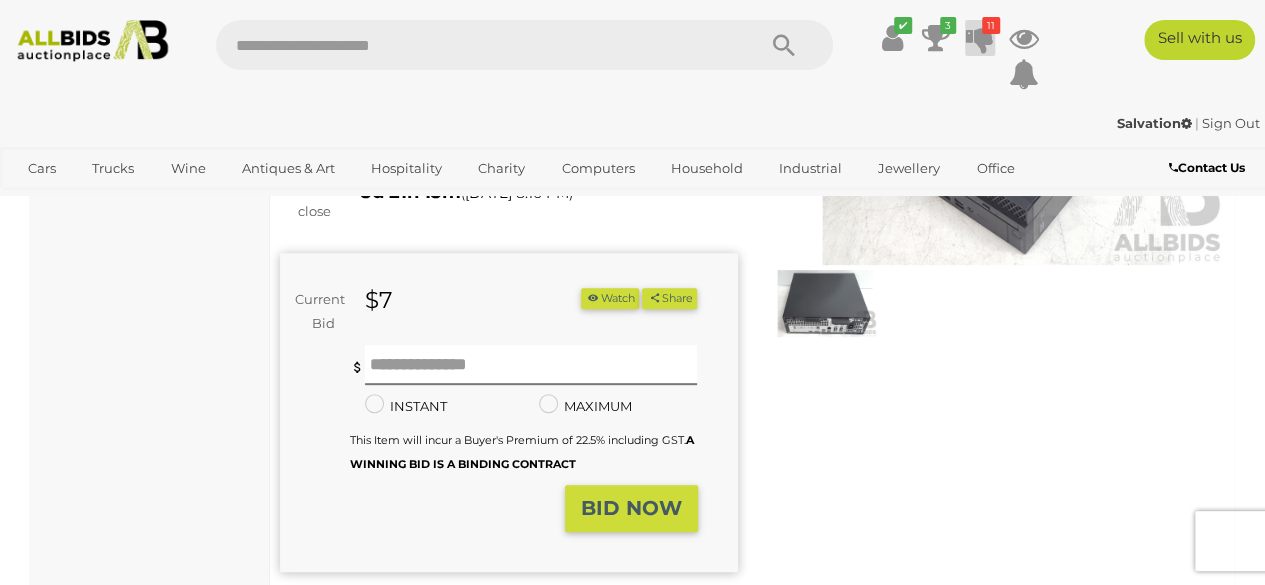 click at bounding box center (980, 38) 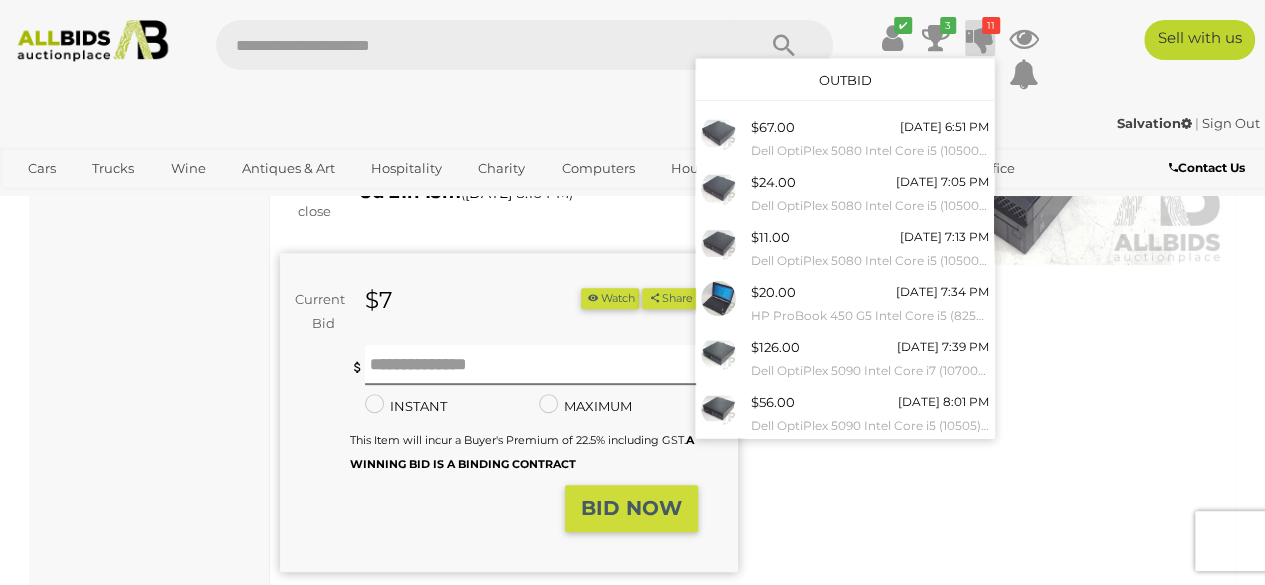 scroll, scrollTop: 256, scrollLeft: 0, axis: vertical 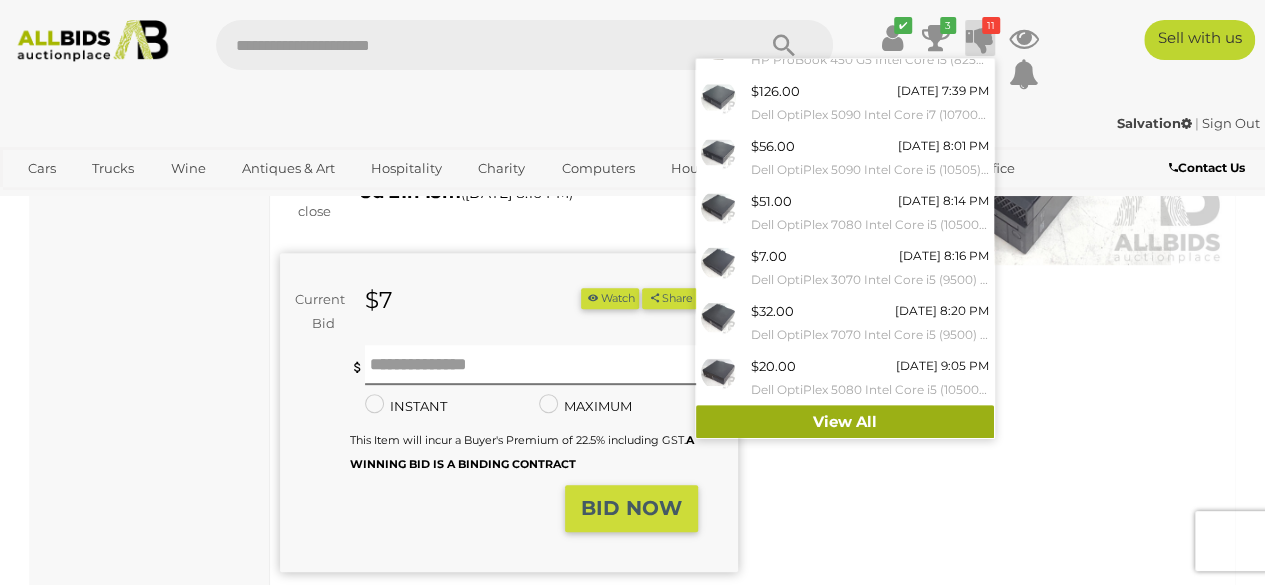 click on "View All" at bounding box center [845, 422] 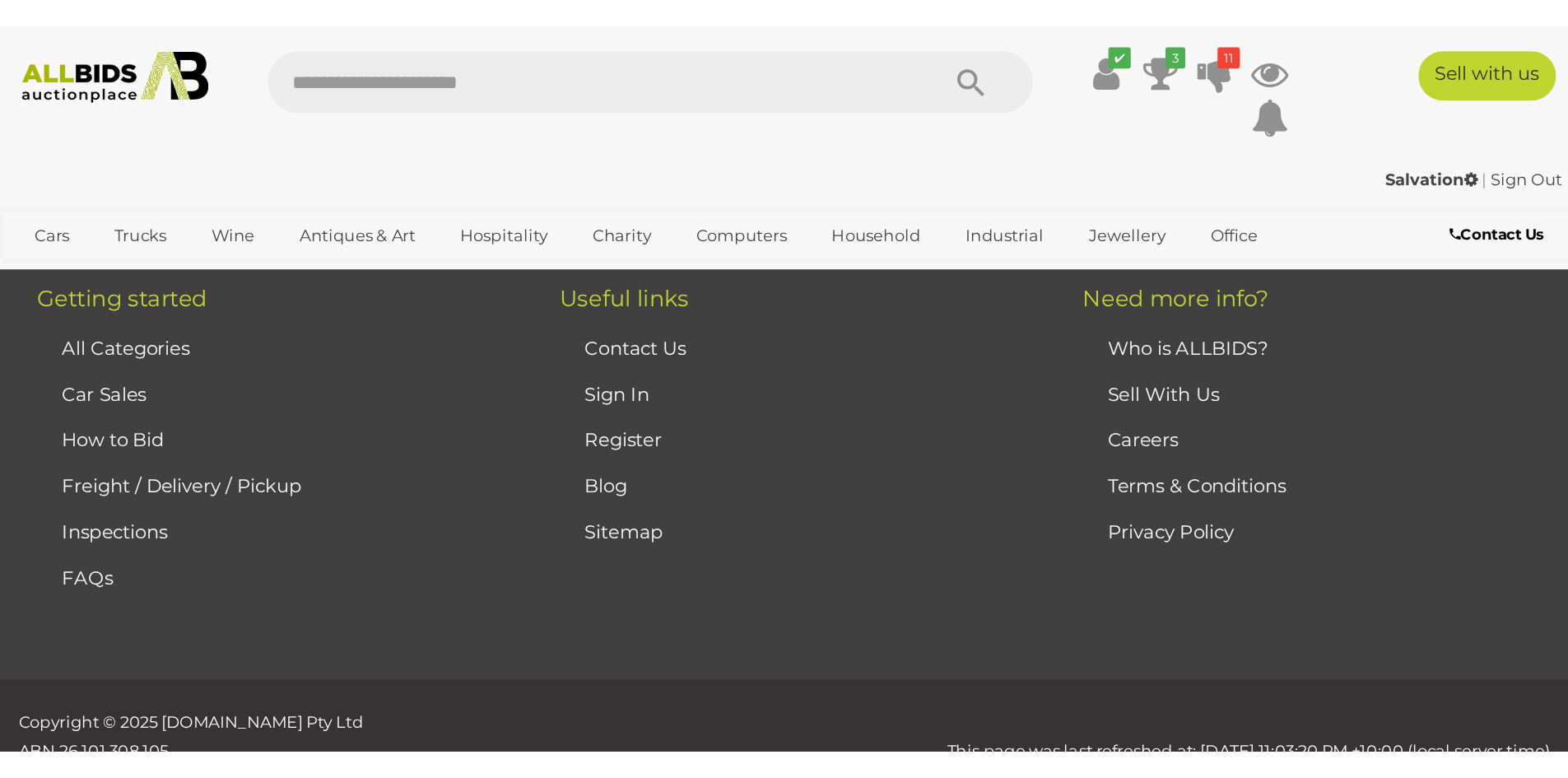 scroll, scrollTop: 3359, scrollLeft: 0, axis: vertical 